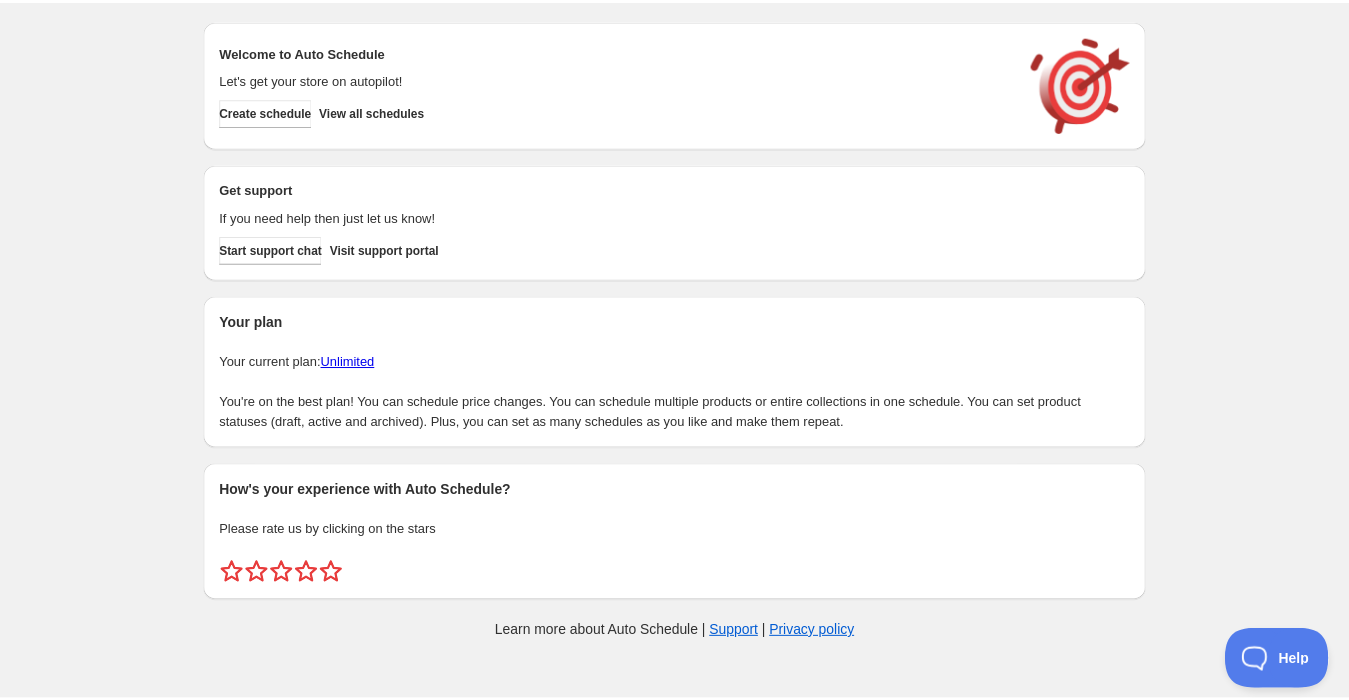 scroll, scrollTop: 0, scrollLeft: 0, axis: both 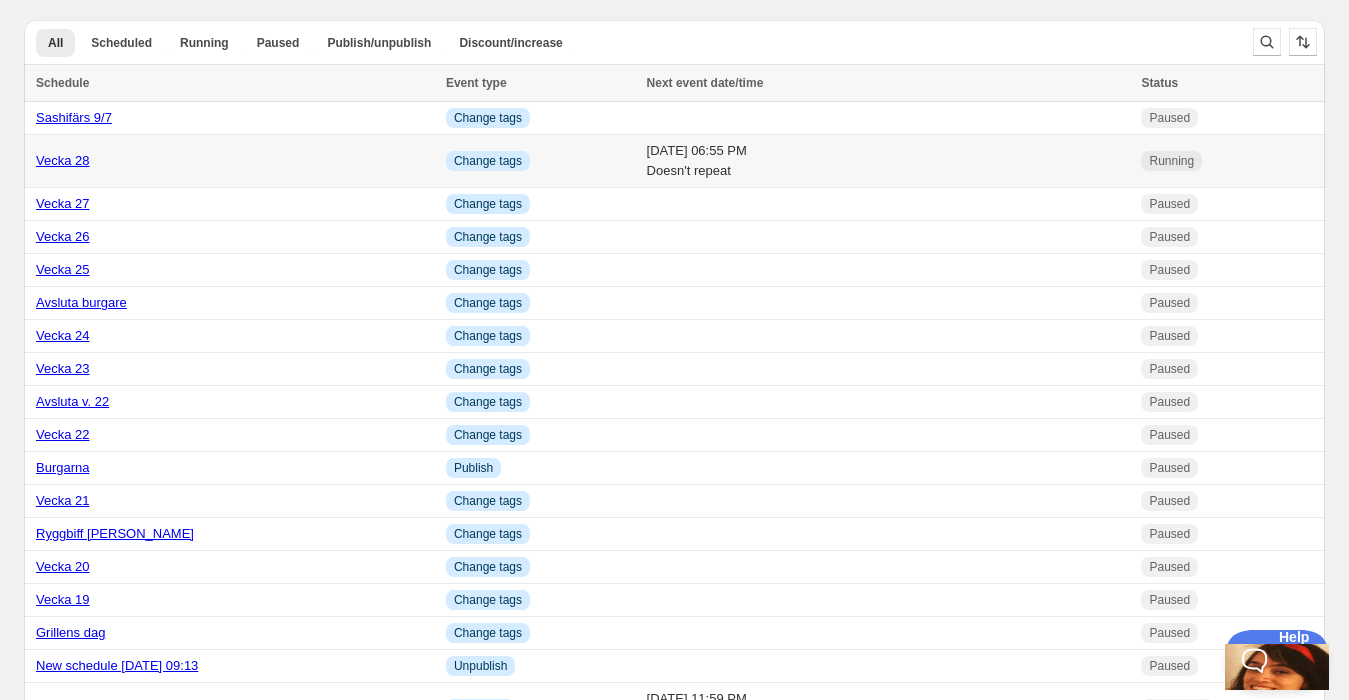 click on "[DATE] 06:55 PM Doesn't repeat" at bounding box center [888, 161] 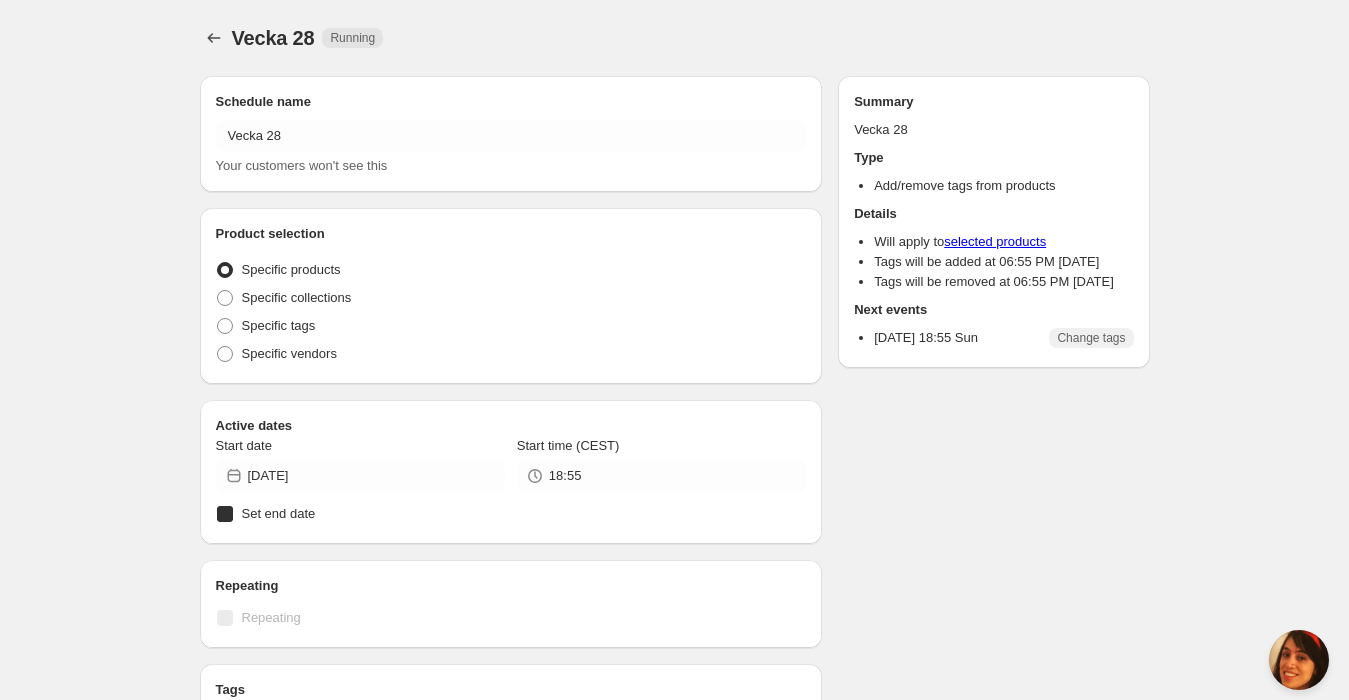 radio on "true" 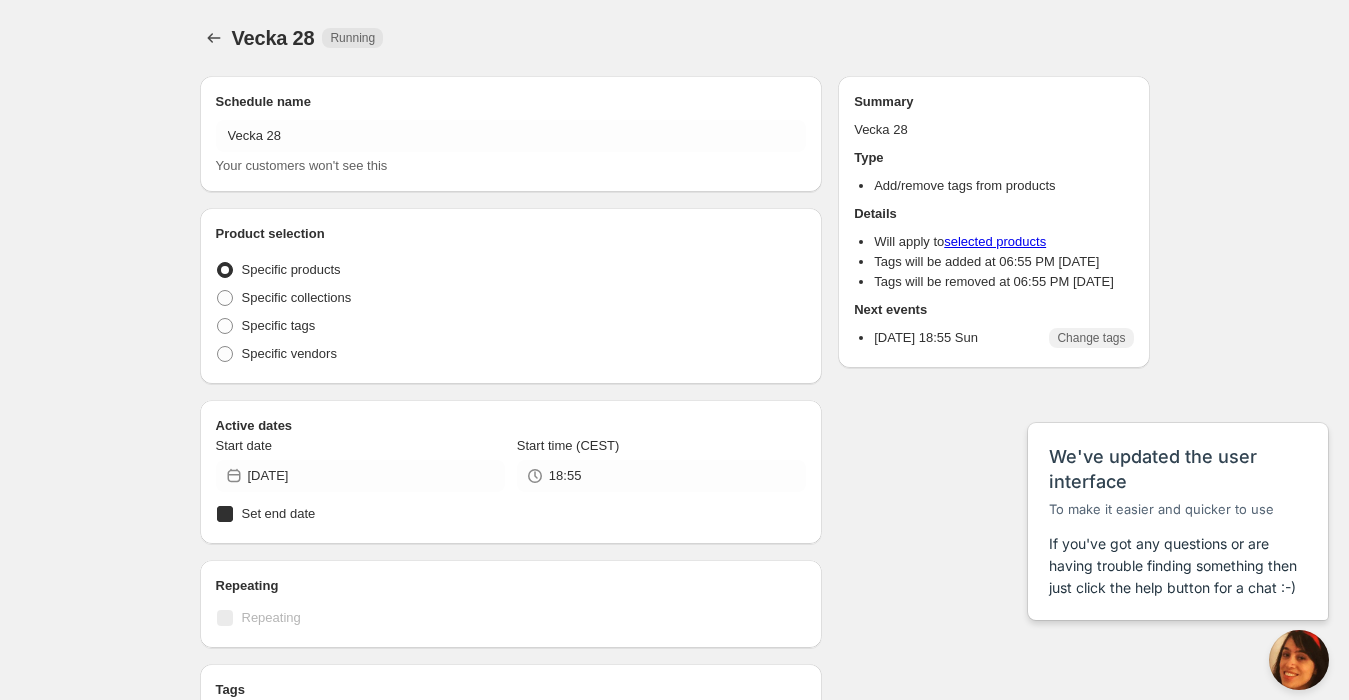 scroll, scrollTop: 0, scrollLeft: 0, axis: both 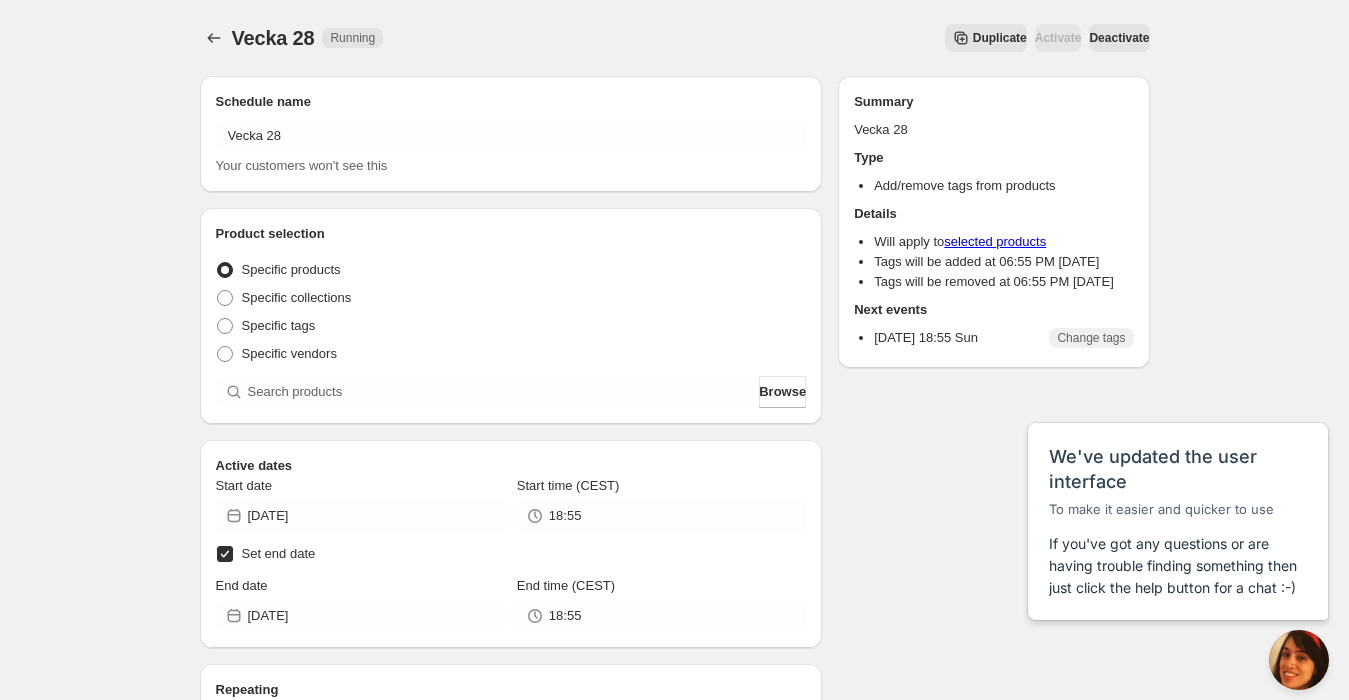 click on "Duplicate" at bounding box center [1000, 38] 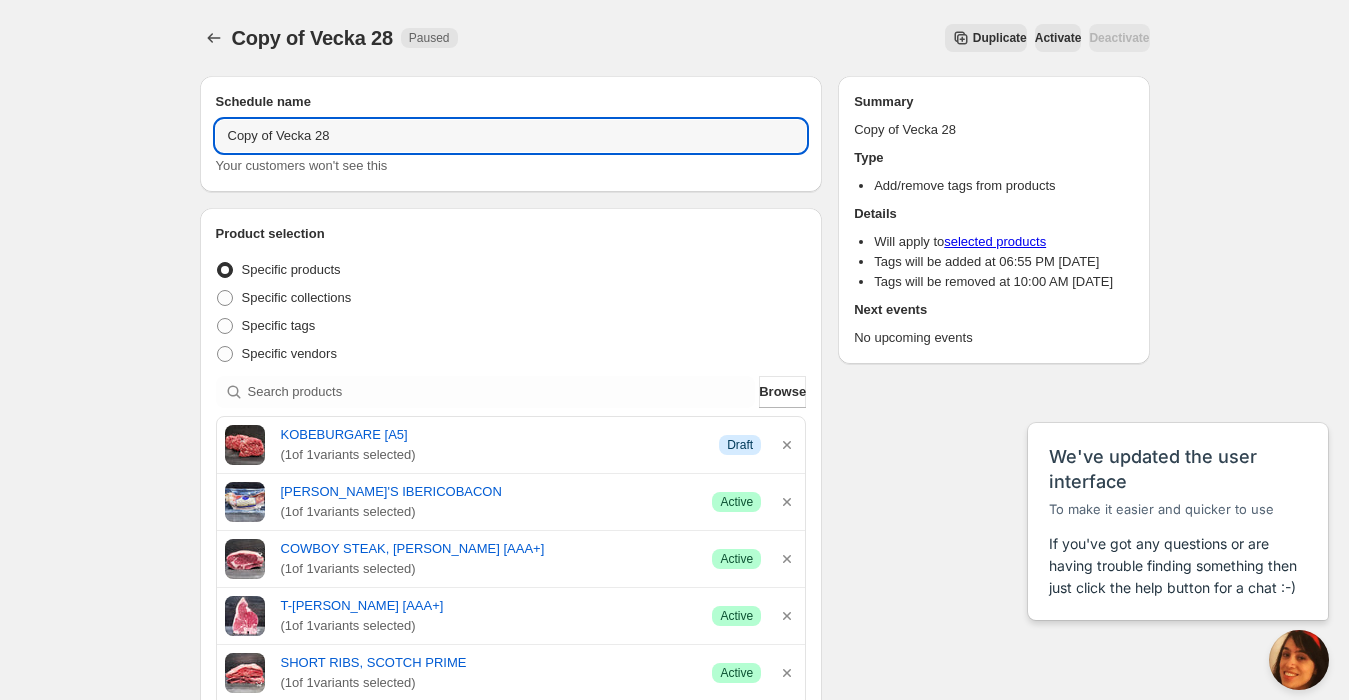 drag, startPoint x: 276, startPoint y: 133, endPoint x: 149, endPoint y: 134, distance: 127.00394 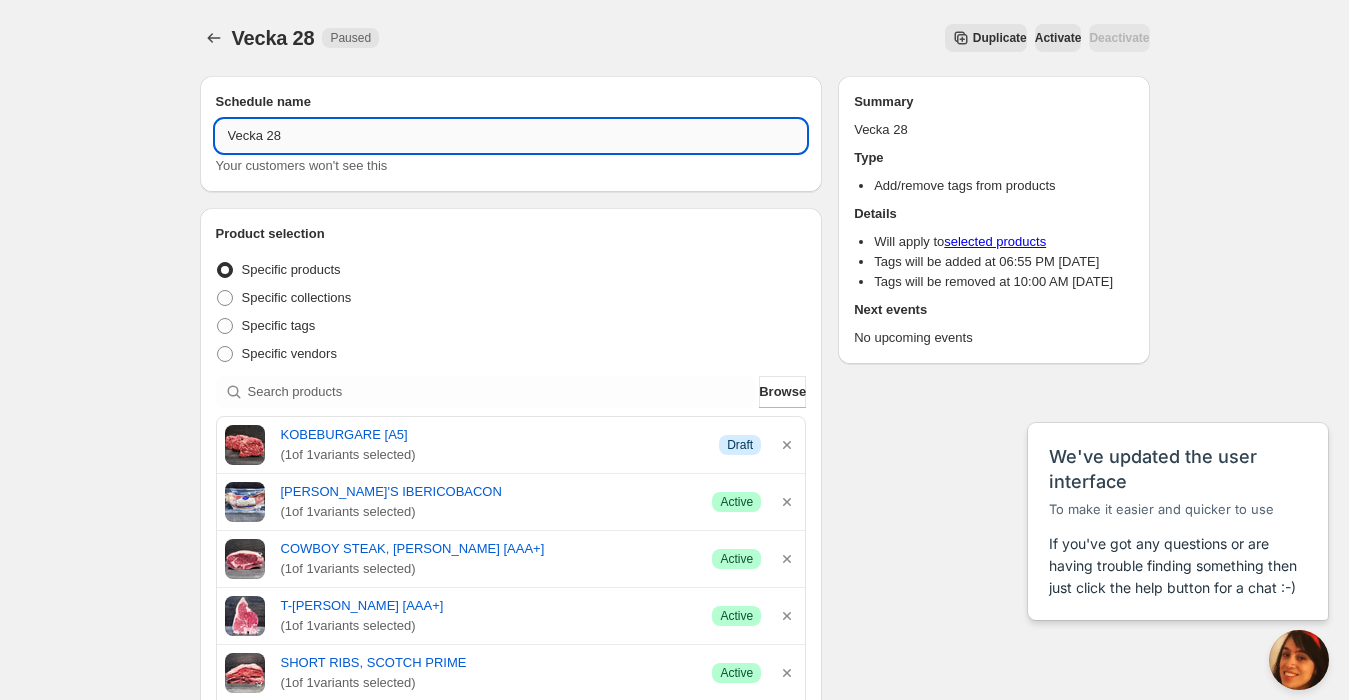 click on "Vecka 28" at bounding box center [511, 136] 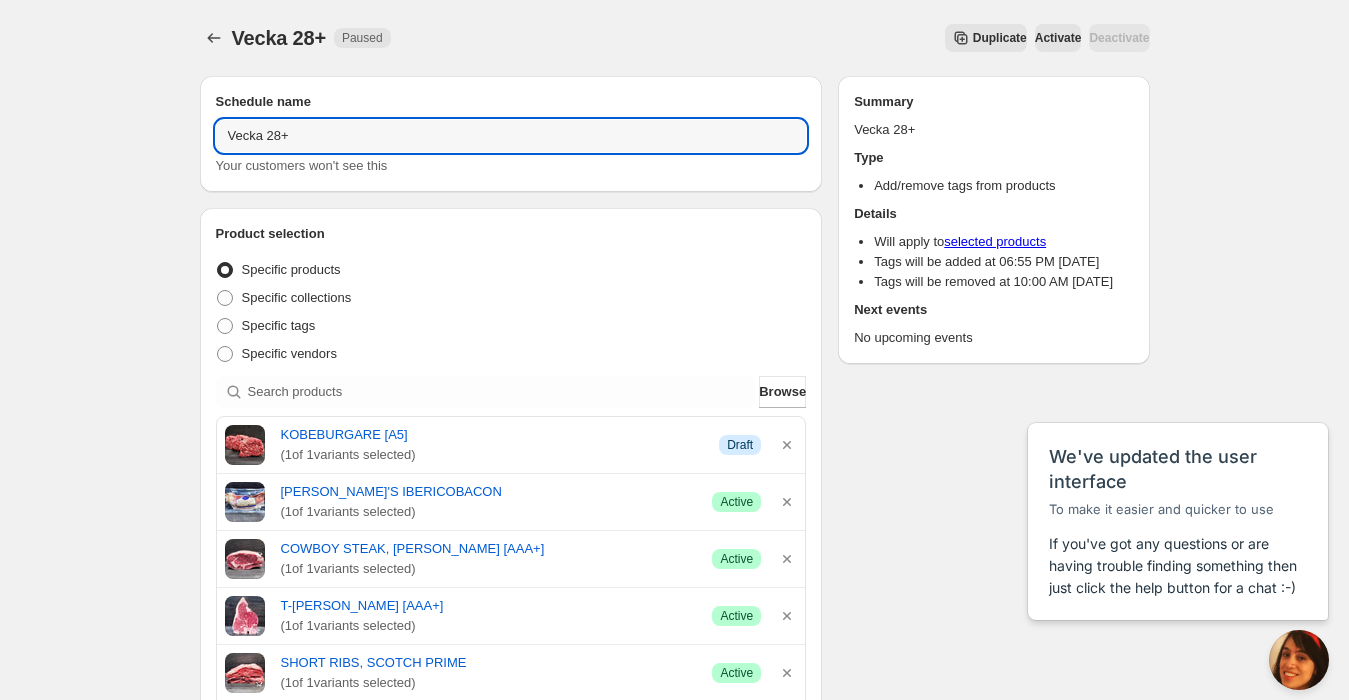 type on "Vecka 28+" 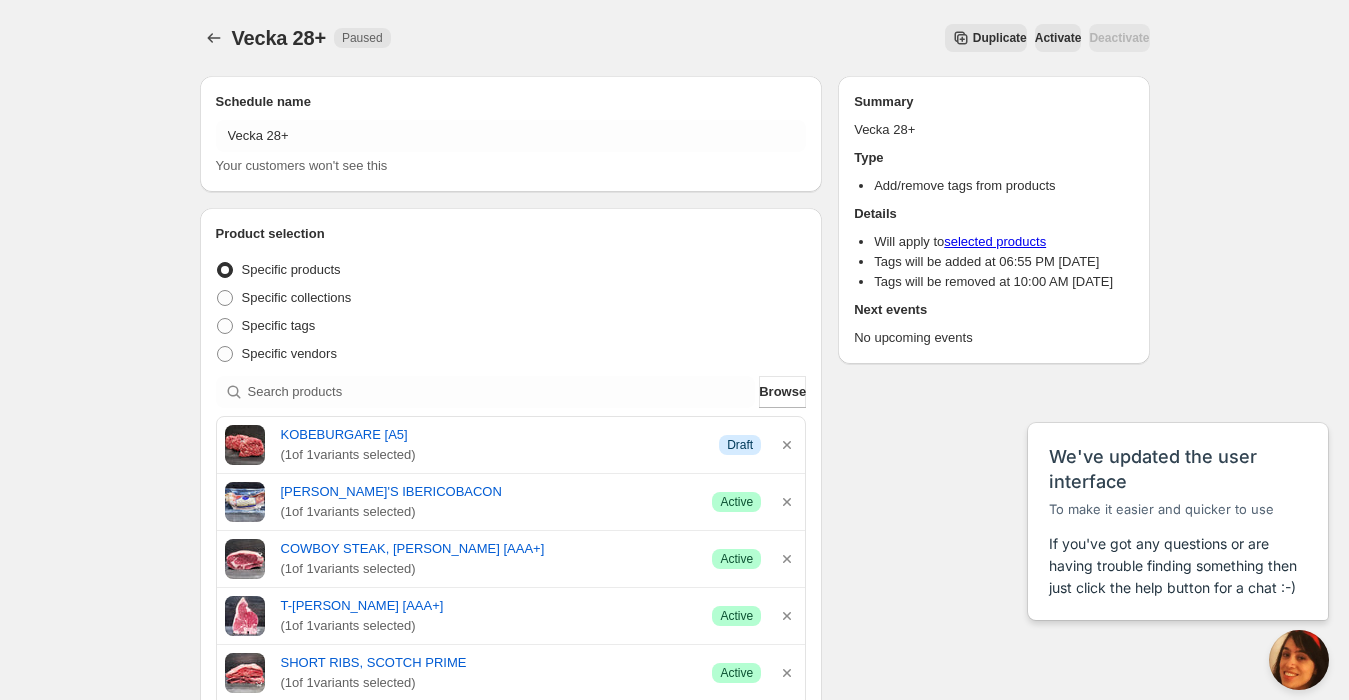 click on "Vecka 28+. This page is ready Vecka 28+ Paused Duplicate Activate Deactivate More actions Duplicate Activate Deactivate Submit Schedule name Vecka 28+ Your customers won't see this Product selection Entity type Specific products Specific collections Specific tags Specific vendors Browse KOBEBURGARE [A5] ( 1  of   1  variants selected) Info Draft JIM'S IBERICOBACON ( 1  of   1  variants selected) Success Active COWBOY STEAK, SASHI SAGYU [AAA+] ( 1  of   1  variants selected) Success Active T-BONE, SASHI SAGYU [AAA+] ( 1  of   1  variants selected) Success Active SHORT RIBS, SCOTCH PRIME ( 1  of   1  variants selected) Success Active RYGGBIFF, BRETAGNE - BIT ( 1  of   1  variants selected) Success Active RYGGBIFF, BRETAGNE - SKIVOR ( 1  of   1  variants selected) Success Active ENTRECÔTE, BLACK ANGUS - BIT ( 1  of   1  variants selected) Success Active ENTRECÔTE, BLACK ANGUS - SKIVOR ( 1  of   1  variants selected) Success Active Active dates Start date 2025-07-06 Start time (CEST) 18:55 Set end date End date" at bounding box center (674, 885) 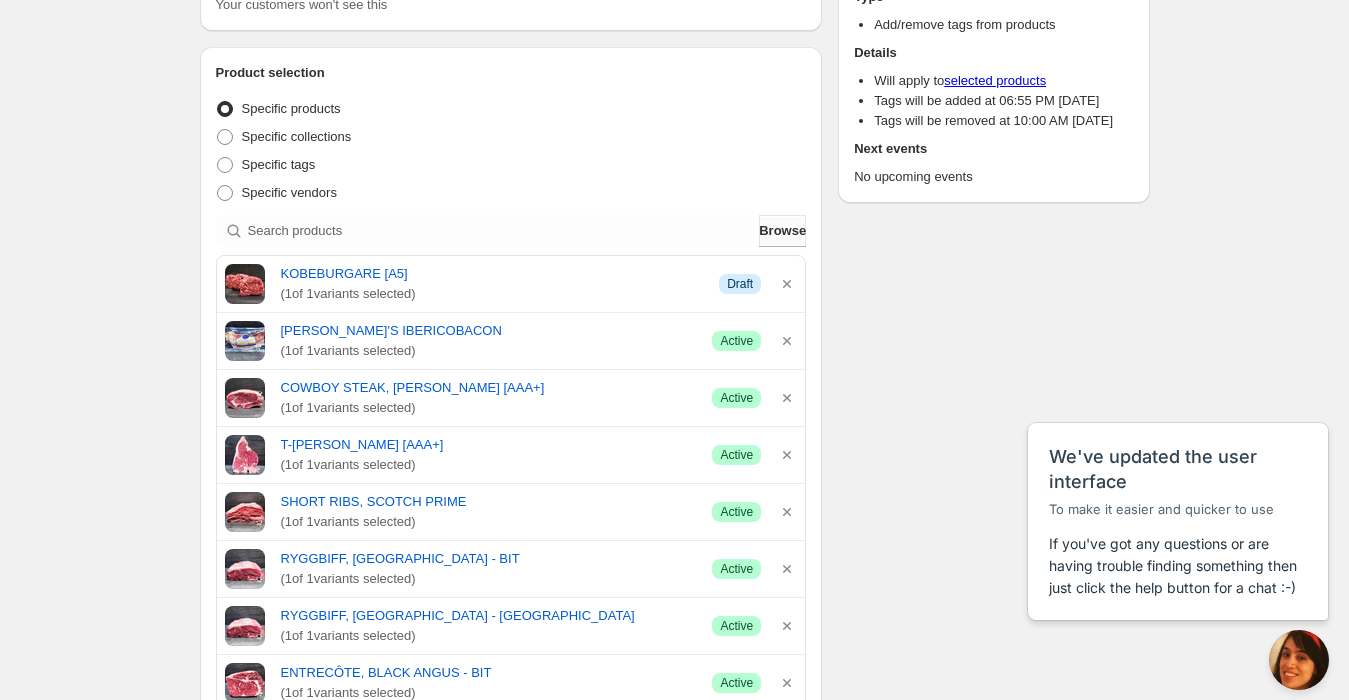 scroll, scrollTop: 222, scrollLeft: 0, axis: vertical 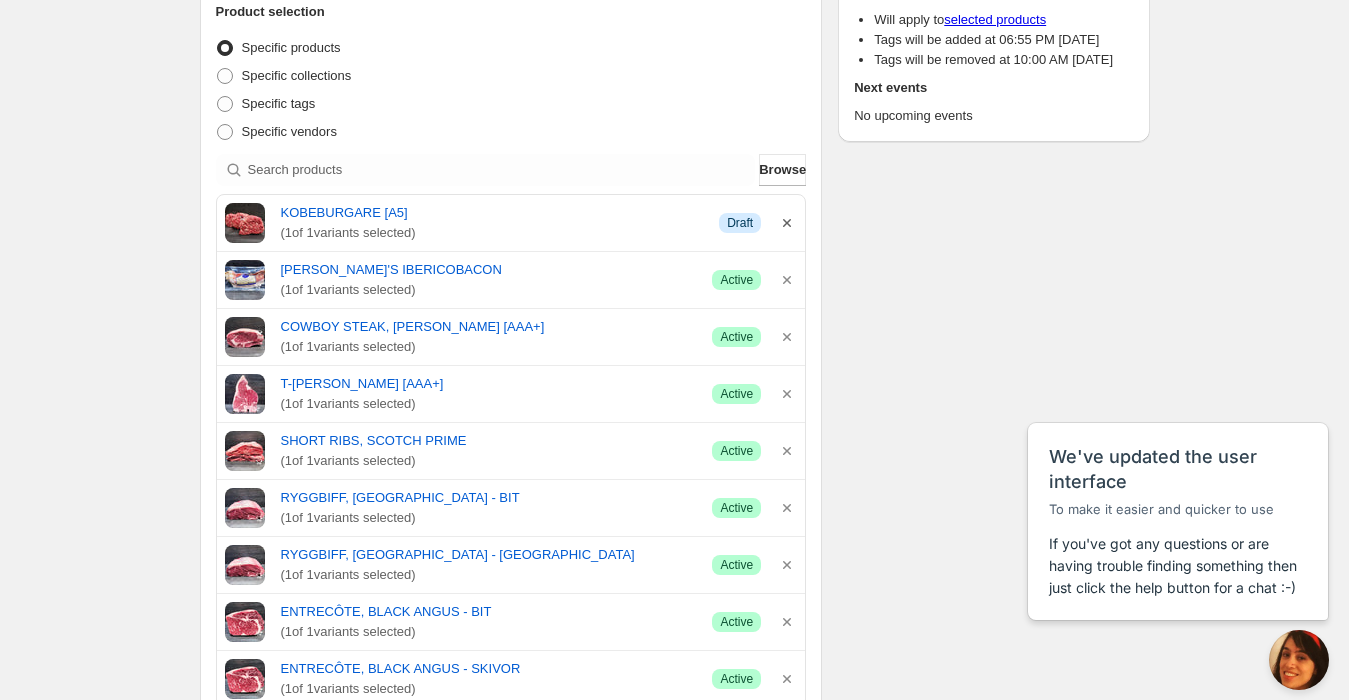 click 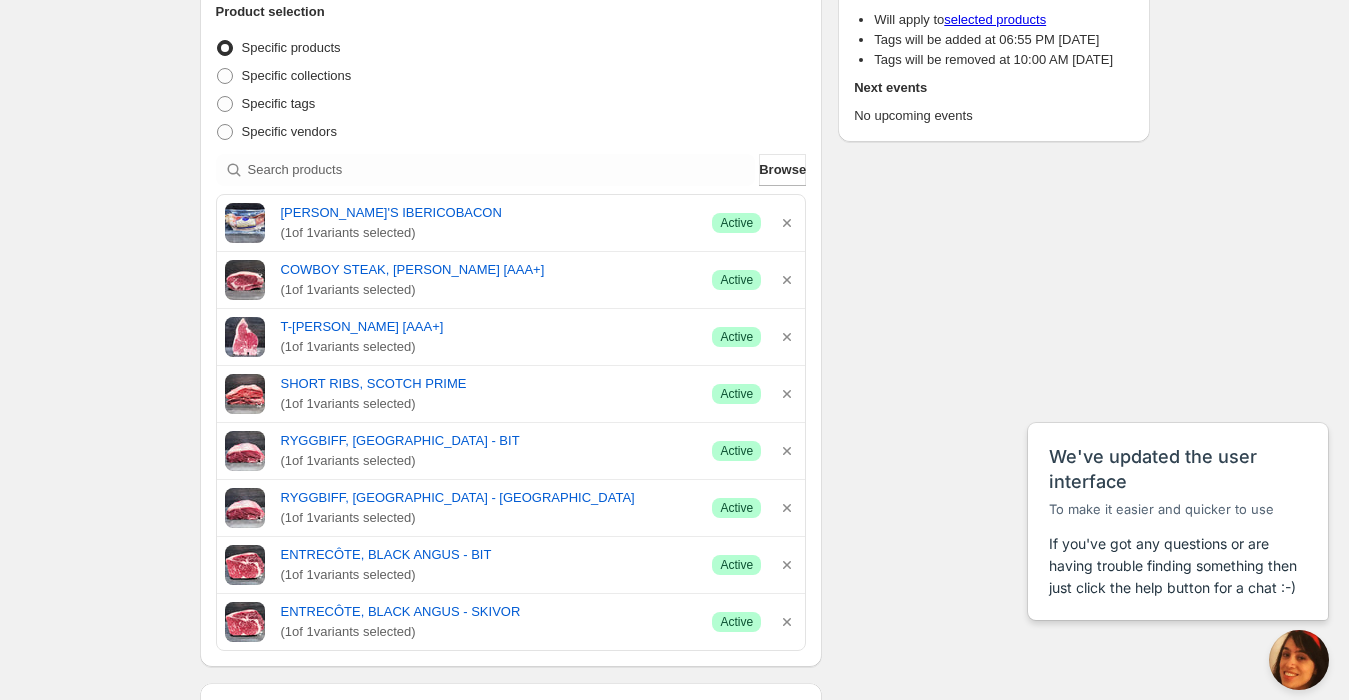 click 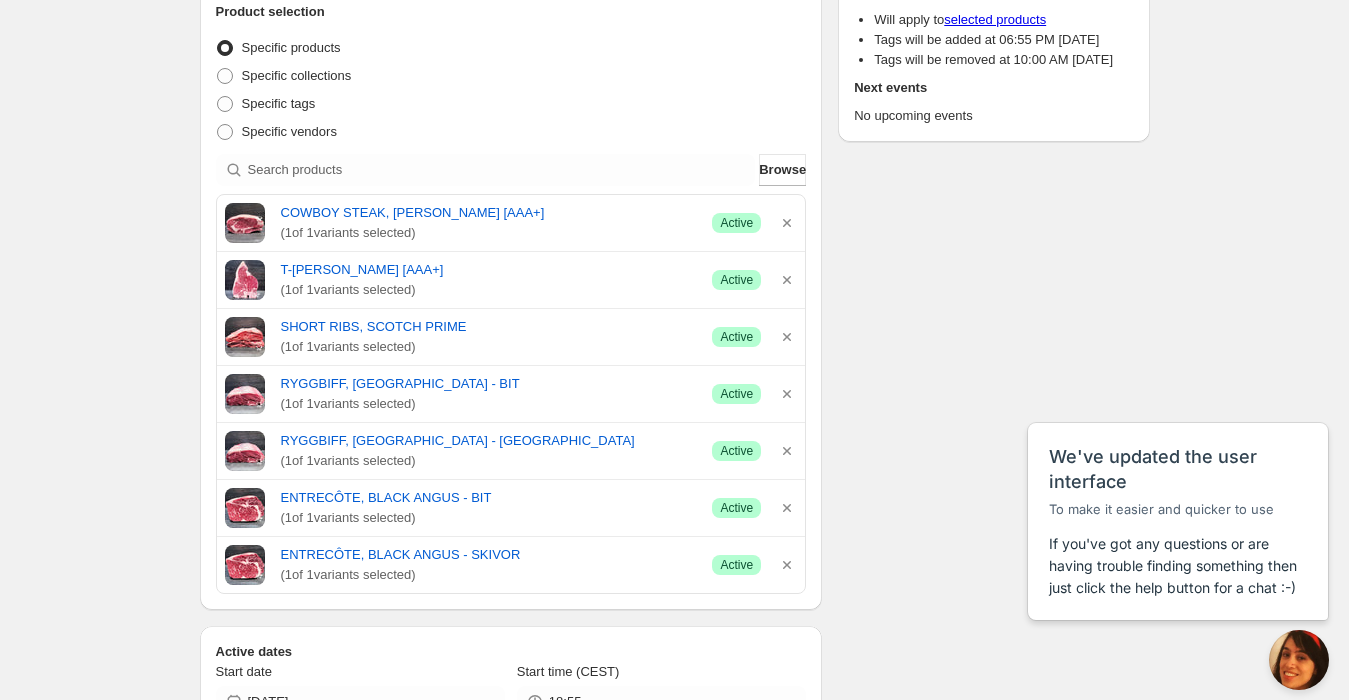 click 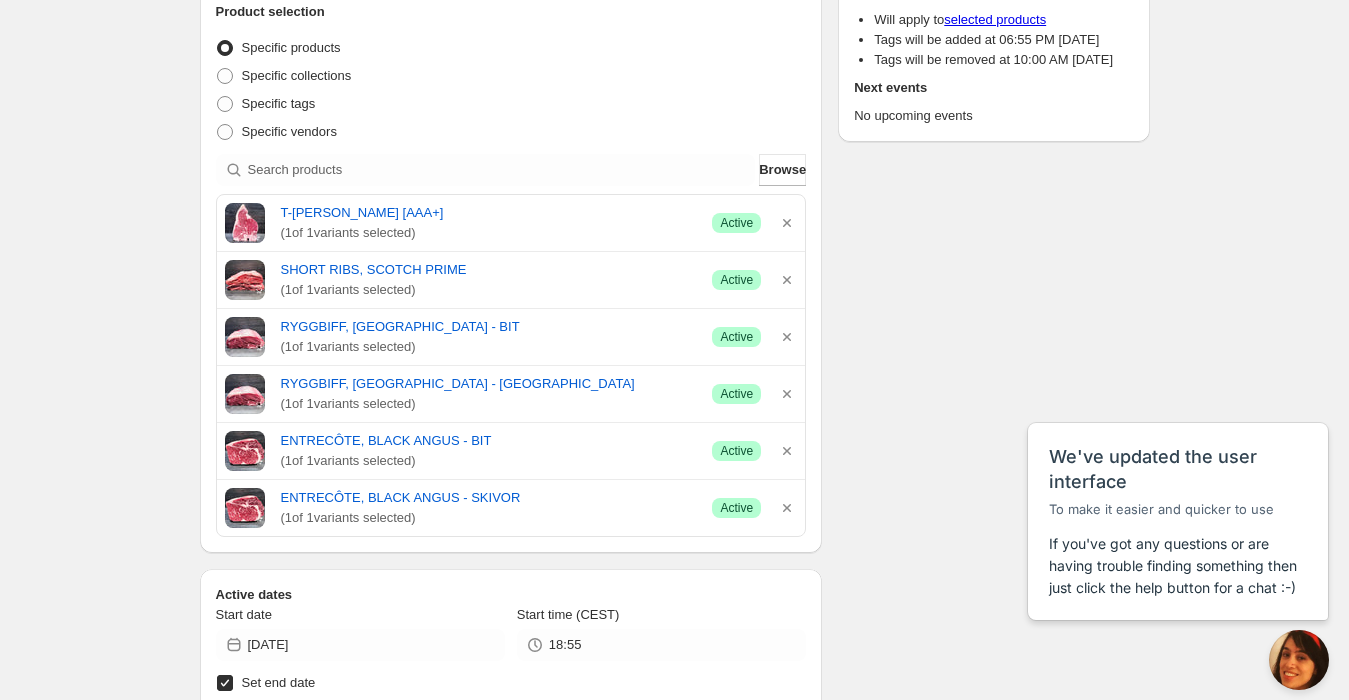 click 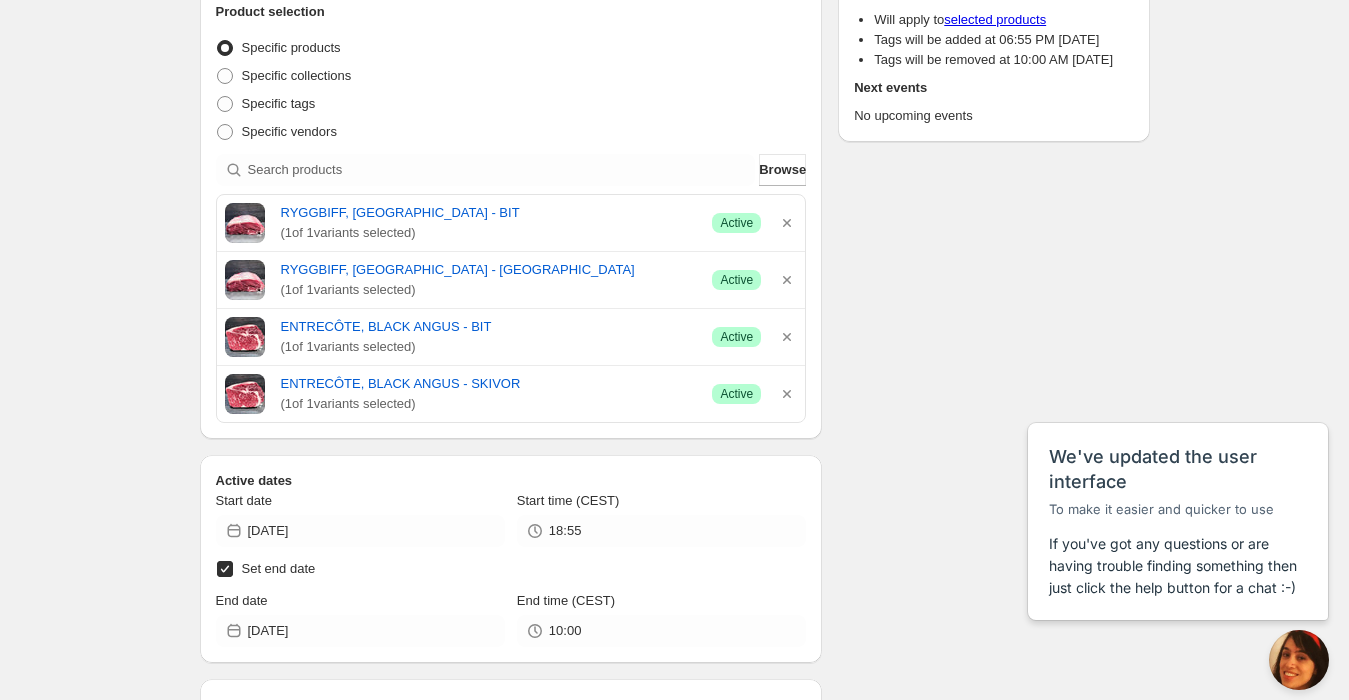 click 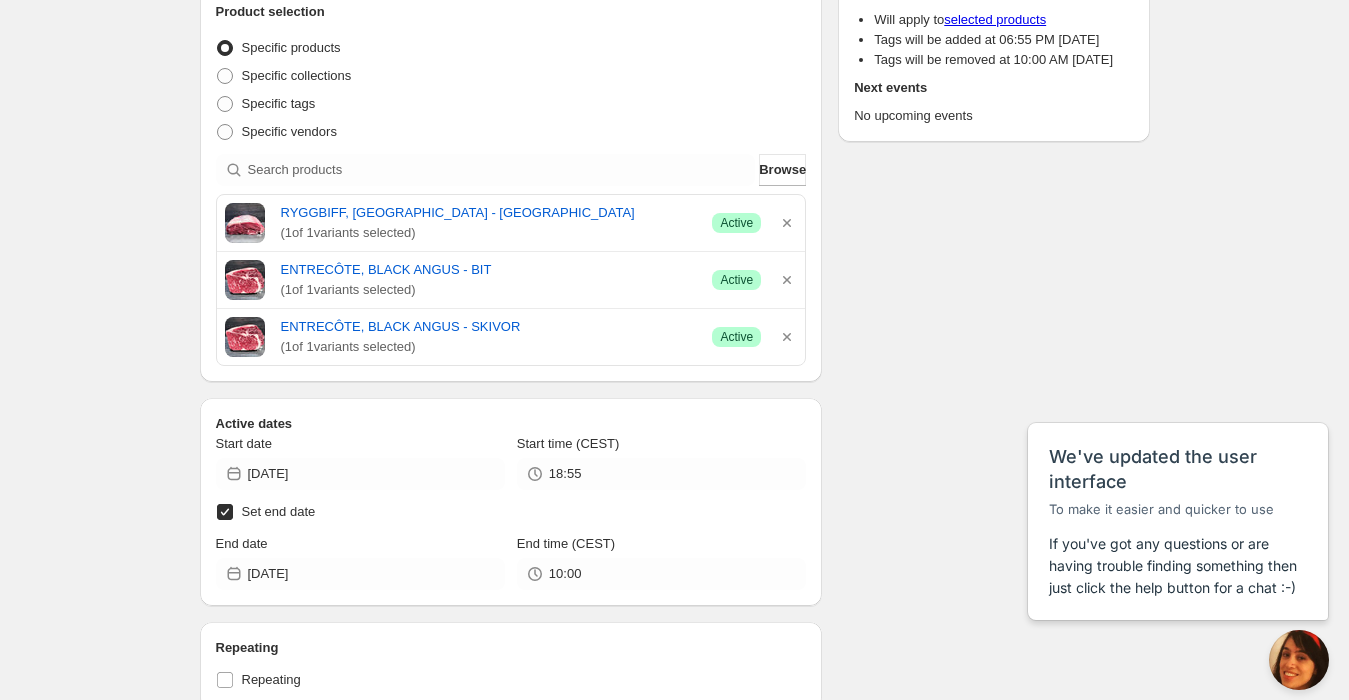 click 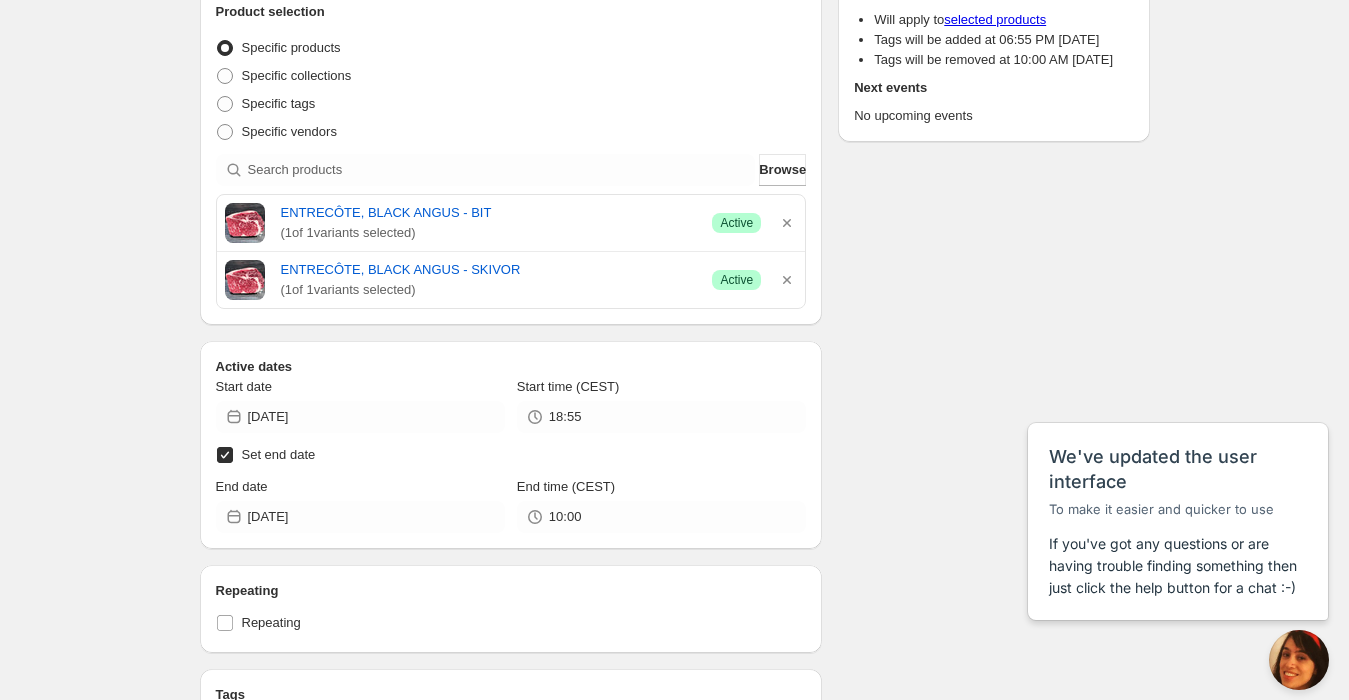 click 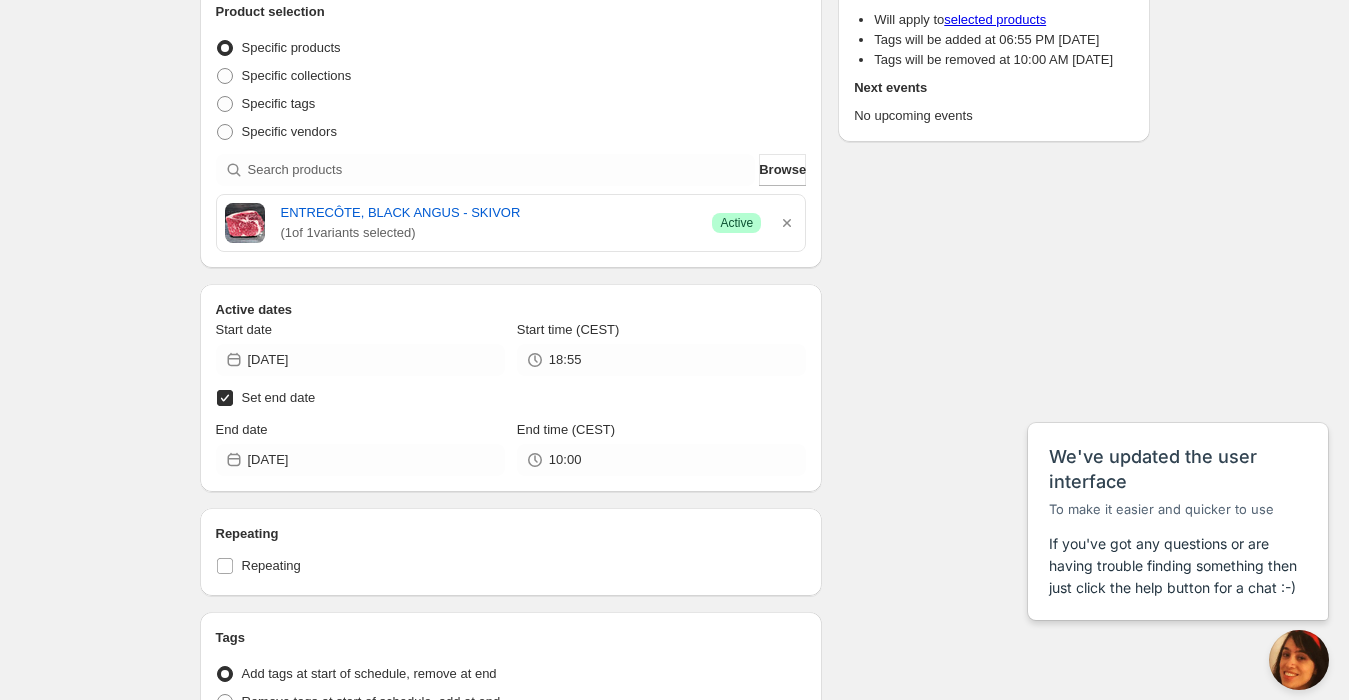 click 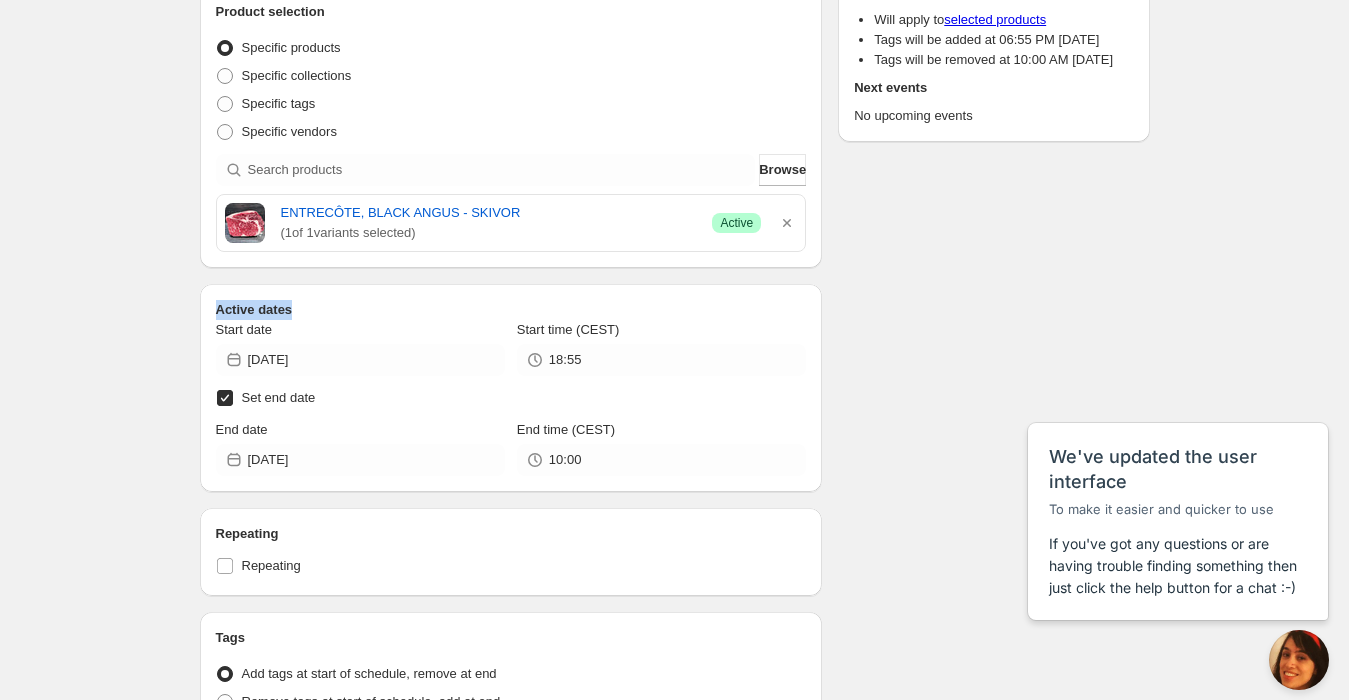 click on "Active dates Start date 2025-07-06 Start time (CEST) 18:55 Set end date End date 2025-07-13 End time (CEST) 10:00" at bounding box center (511, 388) 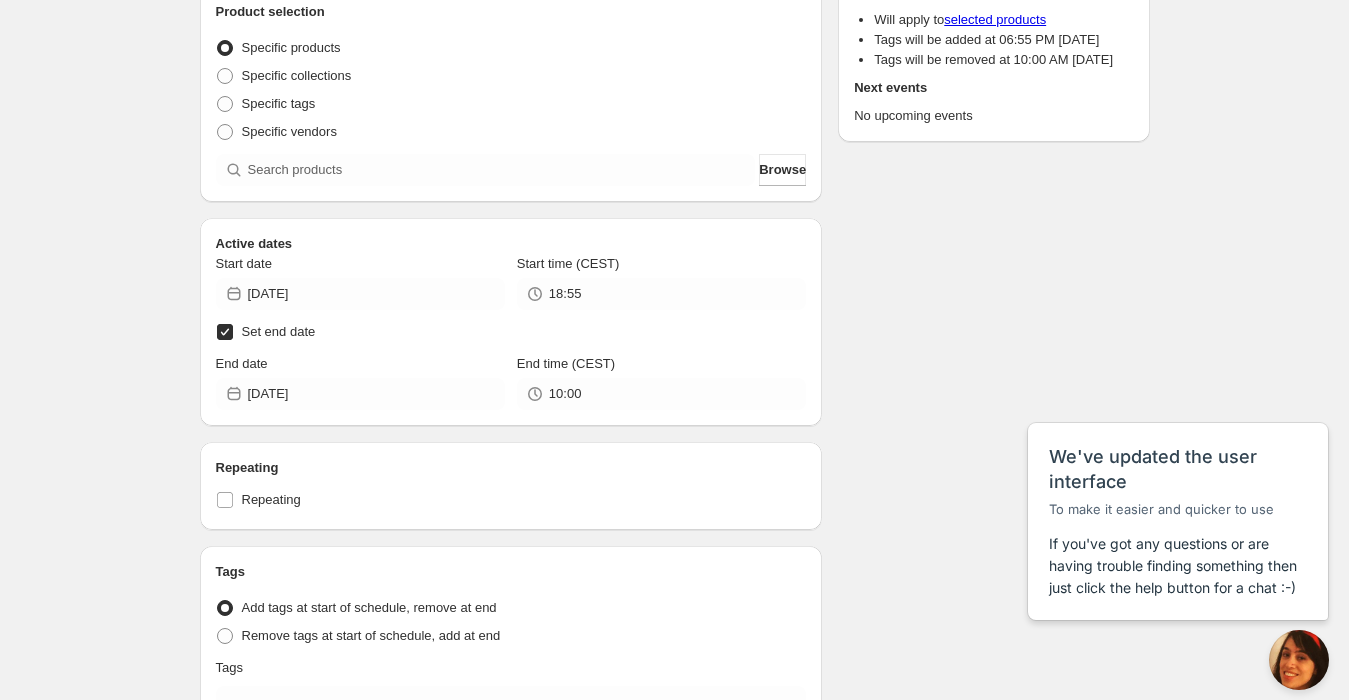 click on "Vecka 28+. This page is ready Vecka 28+ Paused Duplicate Activate Deactivate More actions Duplicate Activate Deactivate Submit Schedule name Vecka 28+ Your customers won't see this Product selection Entity type Specific products Specific collections Specific tags Specific vendors Browse Active dates Start date 2025-07-06 Start time (CEST) 18:55 Set end date End date 2025-07-13 End time (CEST) 10:00 Repeating Repeating Ok Cancel Every 1 Date range Days Weeks Months Years Days Ends Never On specific date After a number of occurances Tags Tag type Add tags at start of schedule, remove at end Remove tags at start of schedule, add at end Tags Erbjudande Countdown timer Show a countdown timer on the product page The countdown timer will show the time remaining until the end of the schedule. Remember to add the Countdown Timer block to your theme and configure it to your liking. Open theme editor Summary Vecka 28+ Type Add/remove tags from products Details Will apply to  selected products Next events Delete schedule" at bounding box center (674, 402) 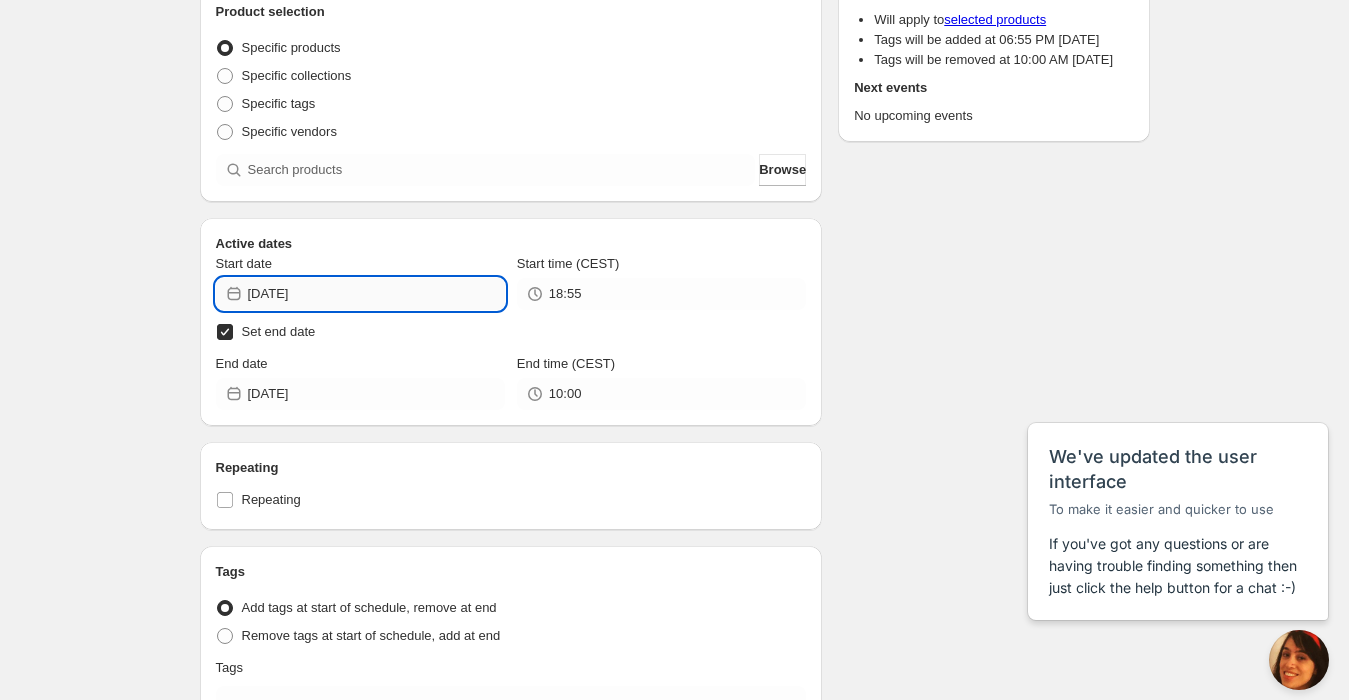 click on "2025-07-06" at bounding box center [376, 294] 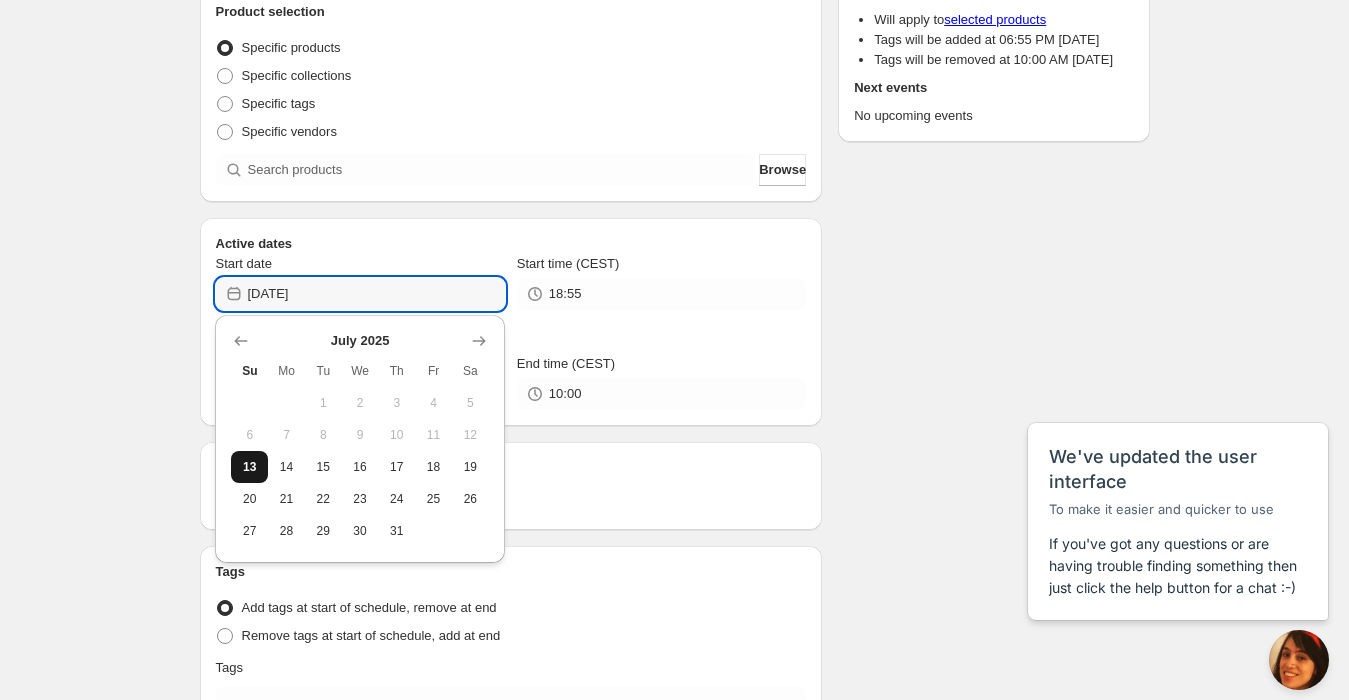 click on "13" at bounding box center (249, 467) 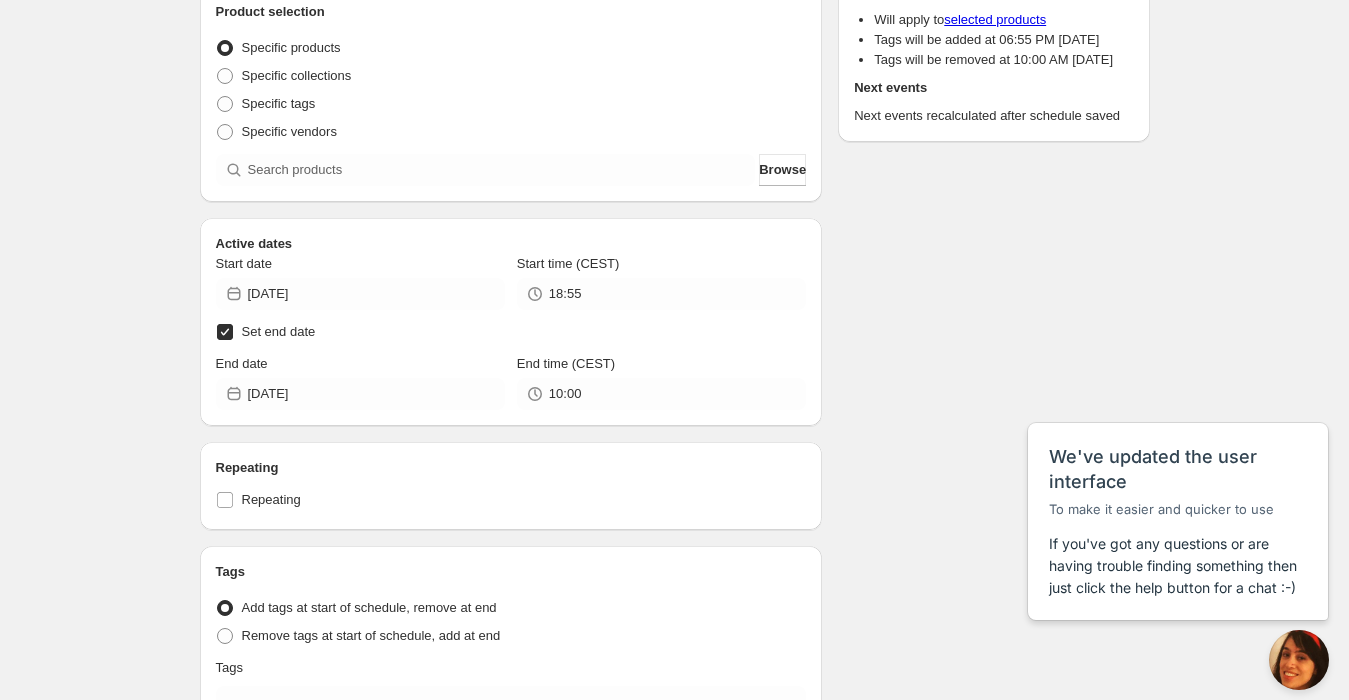 click on "Vecka 28+. This page is ready Vecka 28+ Paused Duplicate Activate Deactivate More actions Duplicate Activate Deactivate Submit Schedule name Vecka 28+ Your customers won't see this Product selection Entity type Specific products Specific collections Specific tags Specific vendors Browse Active dates Start date 2025-07-13 Start time (CEST) 18:55 Set end date End date 2025-07-13 End time (CEST) 10:00 Repeating Repeating Ok Cancel Every 1 Date range Days Weeks Months Years Days Ends Never On specific date After a number of occurances Tags Tag type Add tags at start of schedule, remove at end Remove tags at start of schedule, add at end Tags Erbjudande Countdown timer Show a countdown timer on the product page The countdown timer will show the time remaining until the end of the schedule. Remember to add the Countdown Timer block to your theme and configure it to your liking. Open theme editor Summary Vecka 28+ Type Add/remove tags from products Details Will apply to  selected products Next events Delete schedule" at bounding box center (674, 402) 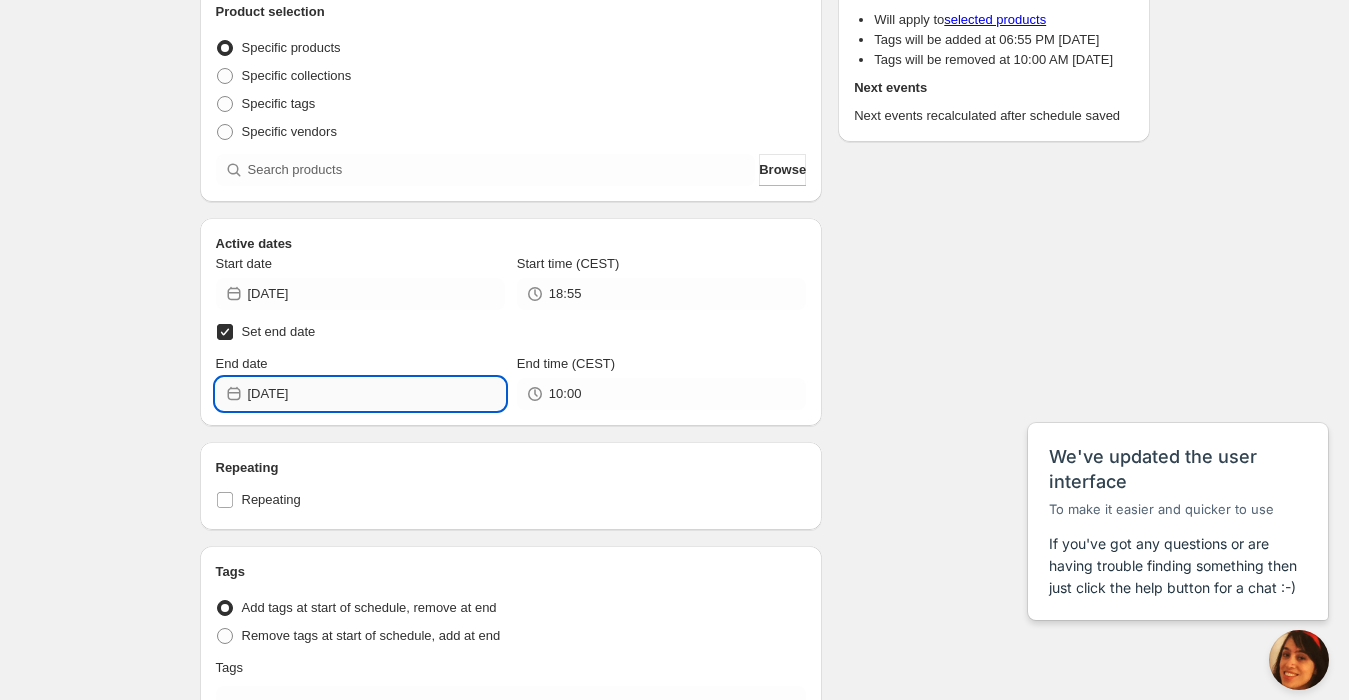 click on "2025-07-13" at bounding box center (376, 394) 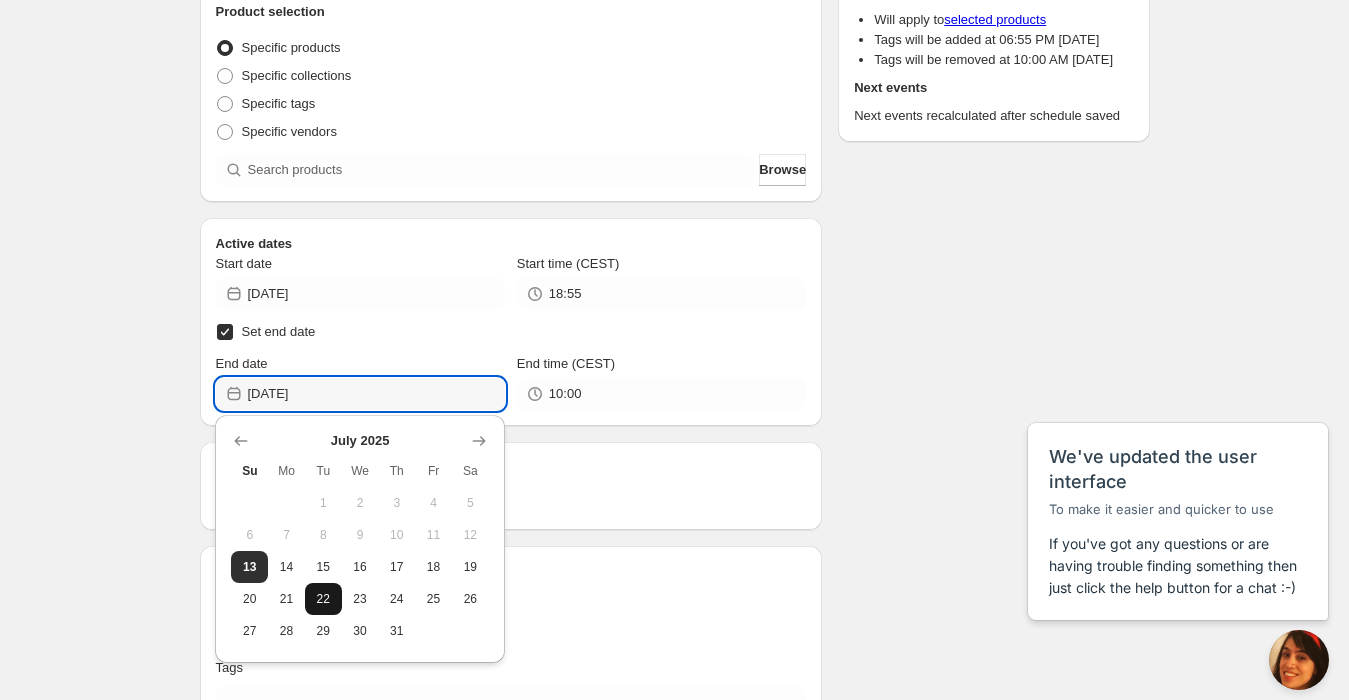 click on "22" at bounding box center [323, 599] 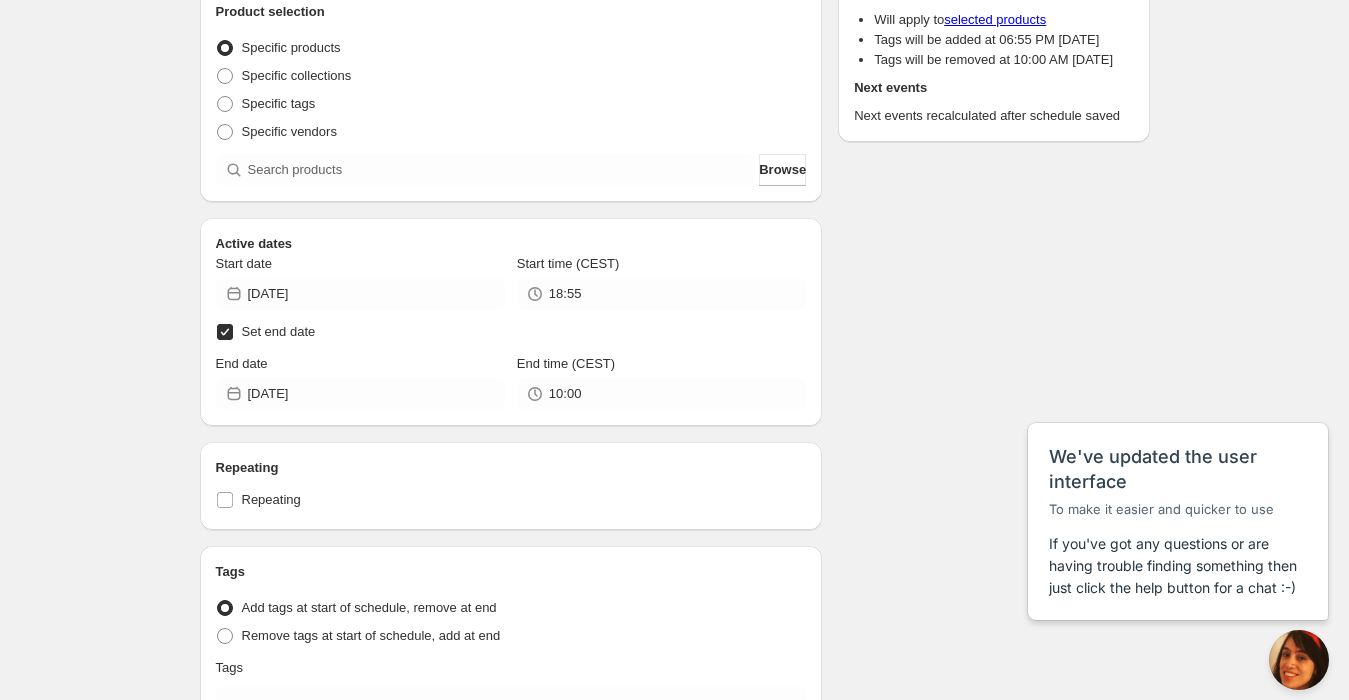 click on "Vecka 28+. This page is ready Vecka 28+ Paused Duplicate Activate Deactivate More actions Duplicate Activate Deactivate Submit Schedule name Vecka 28+ Your customers won't see this Product selection Entity type Specific products Specific collections Specific tags Specific vendors Browse Active dates Start date 2025-07-13 Start time (CEST) 18:55 Set end date End date 2025-07-22 End time (CEST) 10:00 Repeating Repeating Ok Cancel Every 1 Date range Days Weeks Months Years Days Ends Never On specific date After a number of occurances Tags Tag type Add tags at start of schedule, remove at end Remove tags at start of schedule, add at end Tags Erbjudande Countdown timer Show a countdown timer on the product page The countdown timer will show the time remaining until the end of the schedule. Remember to add the Countdown Timer block to your theme and configure it to your liking. Open theme editor Summary Vecka 28+ Type Add/remove tags from products Details Will apply to  selected products Next events Delete schedule" at bounding box center [674, 402] 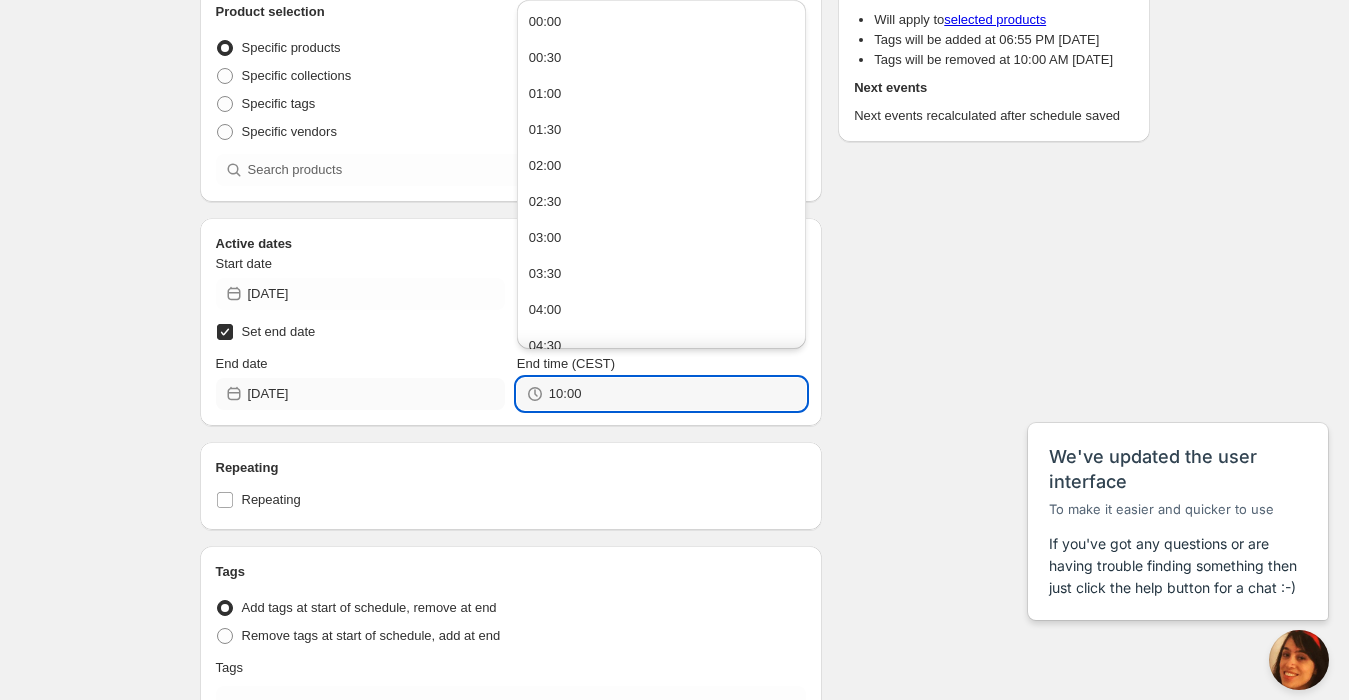 drag, startPoint x: 577, startPoint y: 394, endPoint x: 483, endPoint y: 400, distance: 94.19129 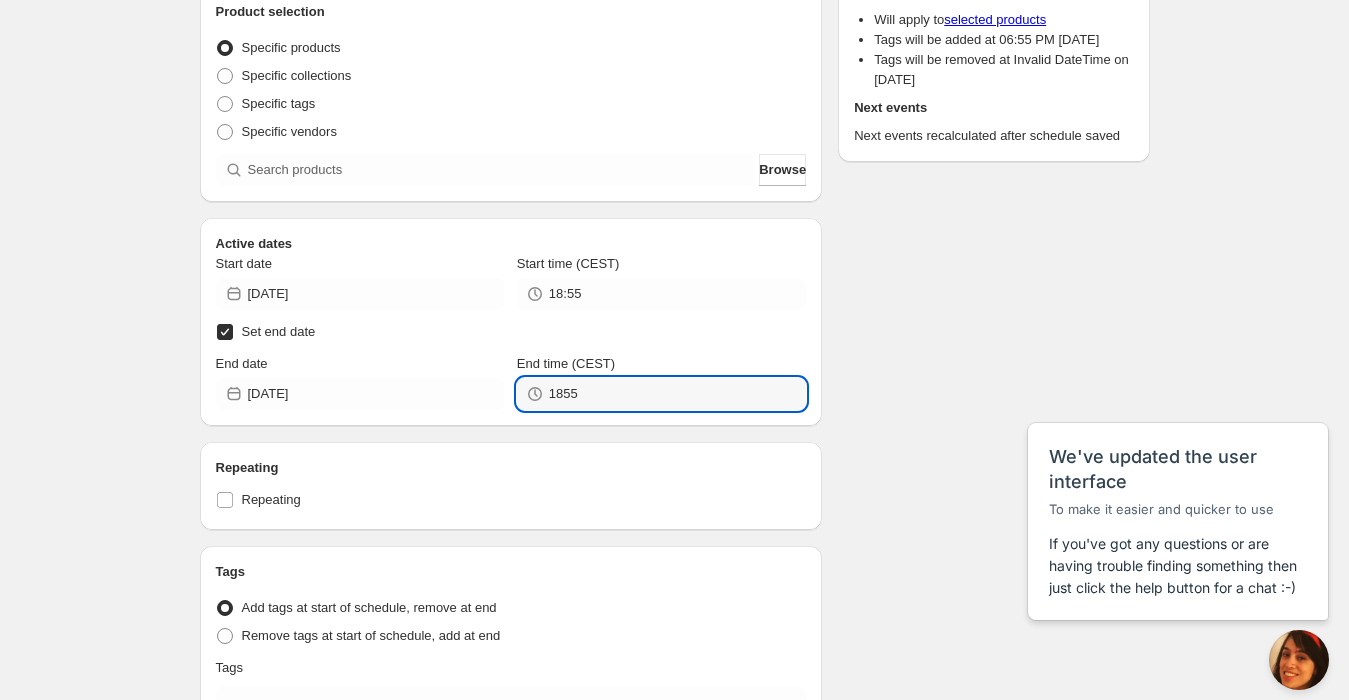 type on "18:55" 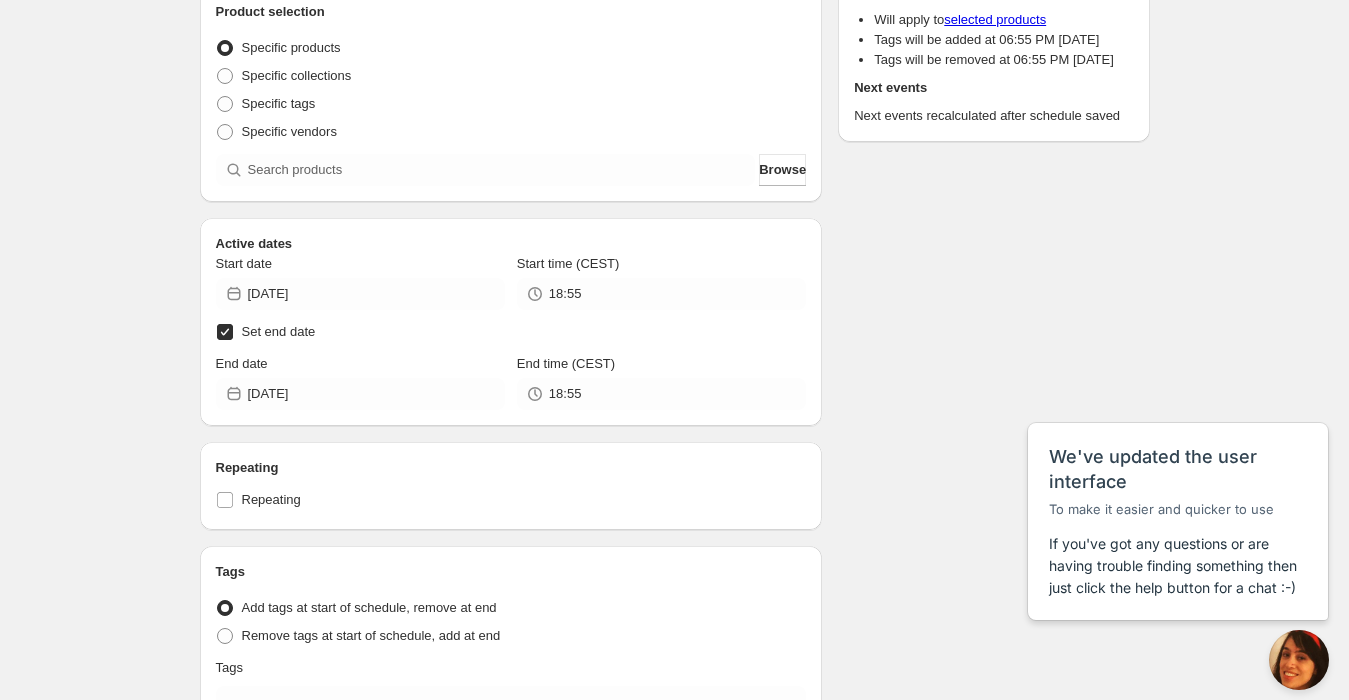 click on "Vecka 28+. This page is ready Vecka 28+ Paused Duplicate Activate Deactivate More actions Duplicate Activate Deactivate Submit Schedule name Vecka 28+ Your customers won't see this Product selection Entity type Specific products Specific collections Specific tags Specific vendors Browse Active dates Start date 2025-07-13 Start time (CEST) 18:55 Set end date End date 2025-07-22 End time (CEST) 18:55 Repeating Repeating Ok Cancel Every 1 Date range Days Weeks Months Years Days Ends Never On specific date After a number of occurances Tags Tag type Add tags at start of schedule, remove at end Remove tags at start of schedule, add at end Tags Erbjudande Countdown timer Show a countdown timer on the product page The countdown timer will show the time remaining until the end of the schedule. Remember to add the Countdown Timer block to your theme and configure it to your liking. Open theme editor Summary Vecka 28+ Type Add/remove tags from products Details Will apply to  selected products Next events Delete schedule" at bounding box center [674, 402] 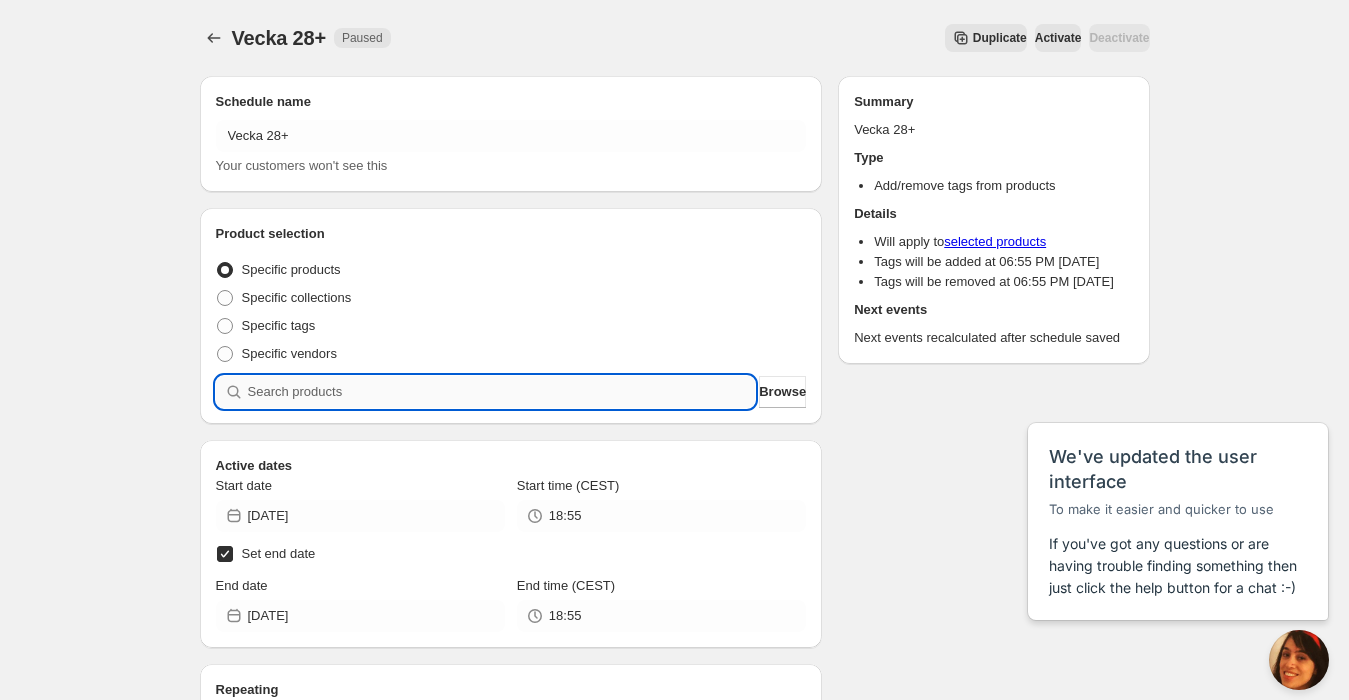 click at bounding box center (502, 392) 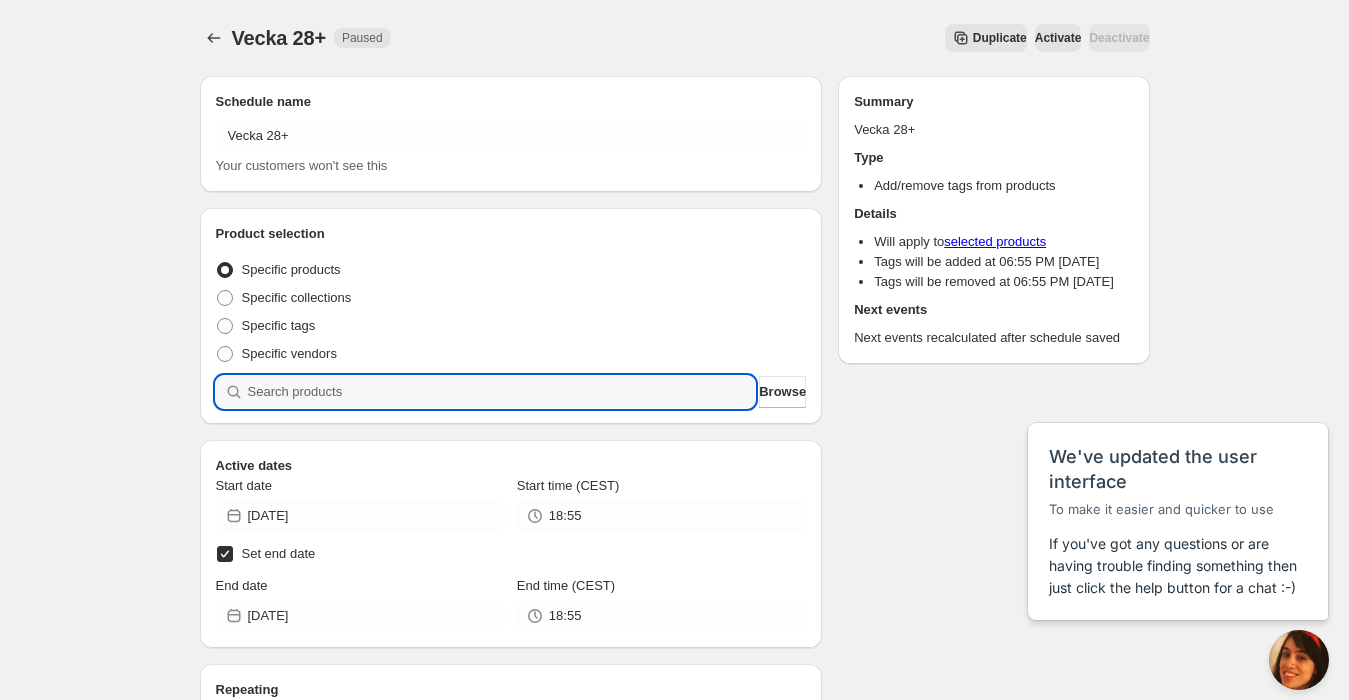 type on "g" 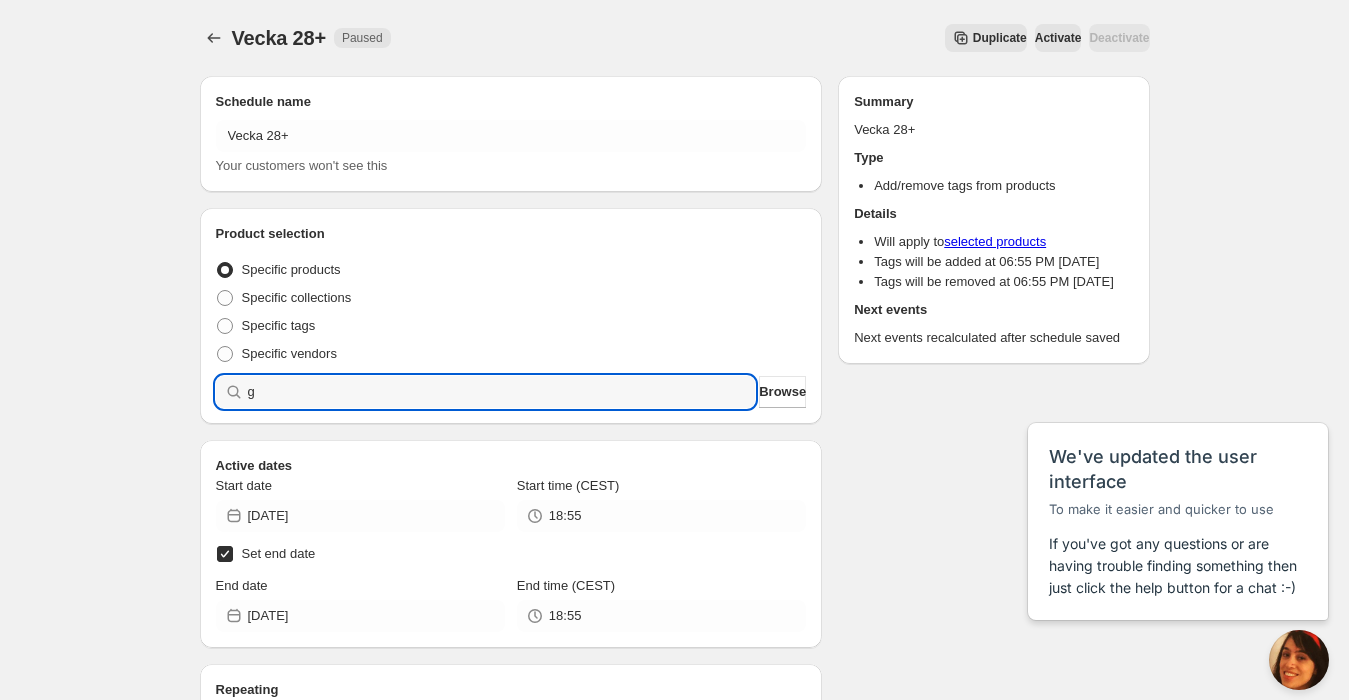 type 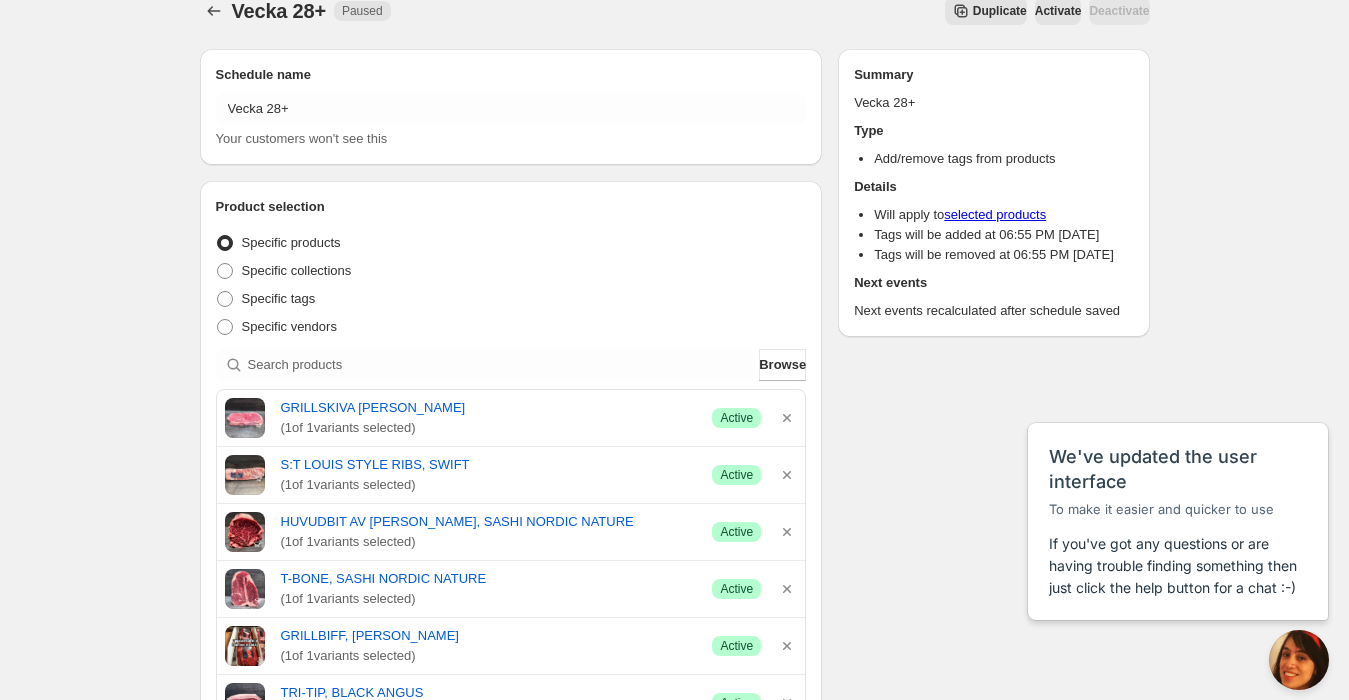 scroll, scrollTop: 0, scrollLeft: 0, axis: both 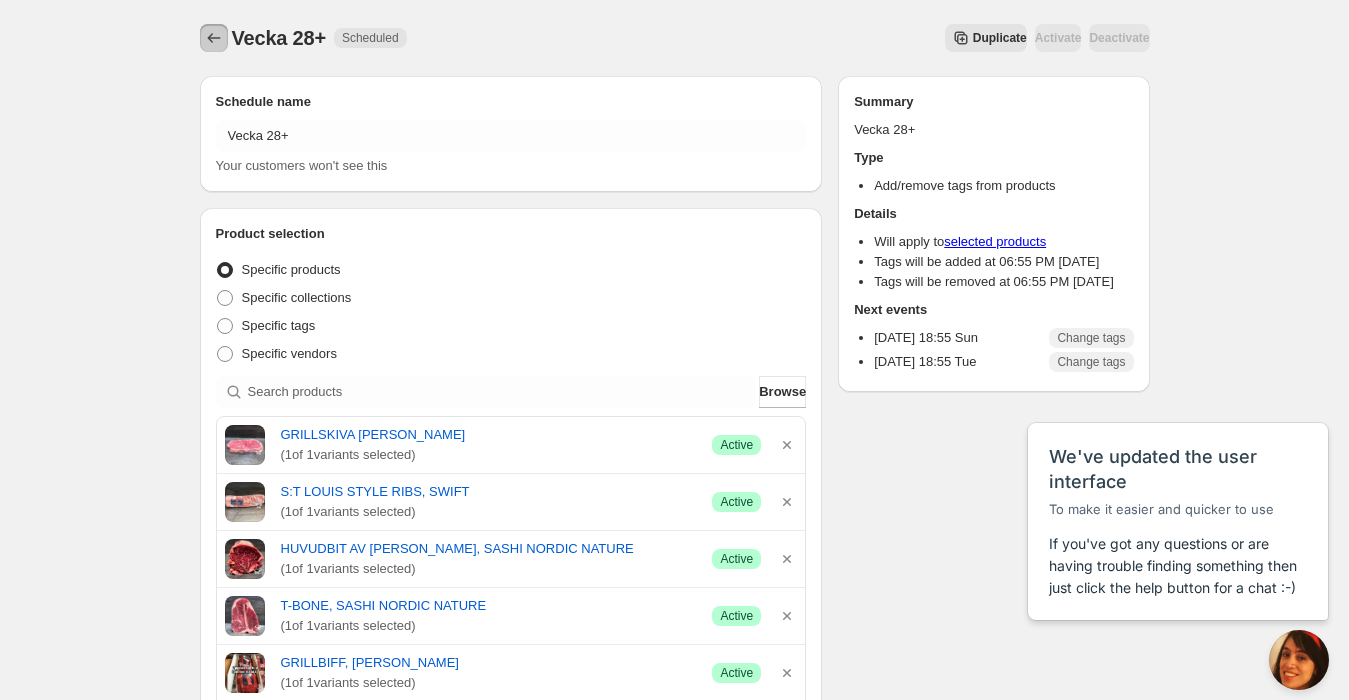 click 